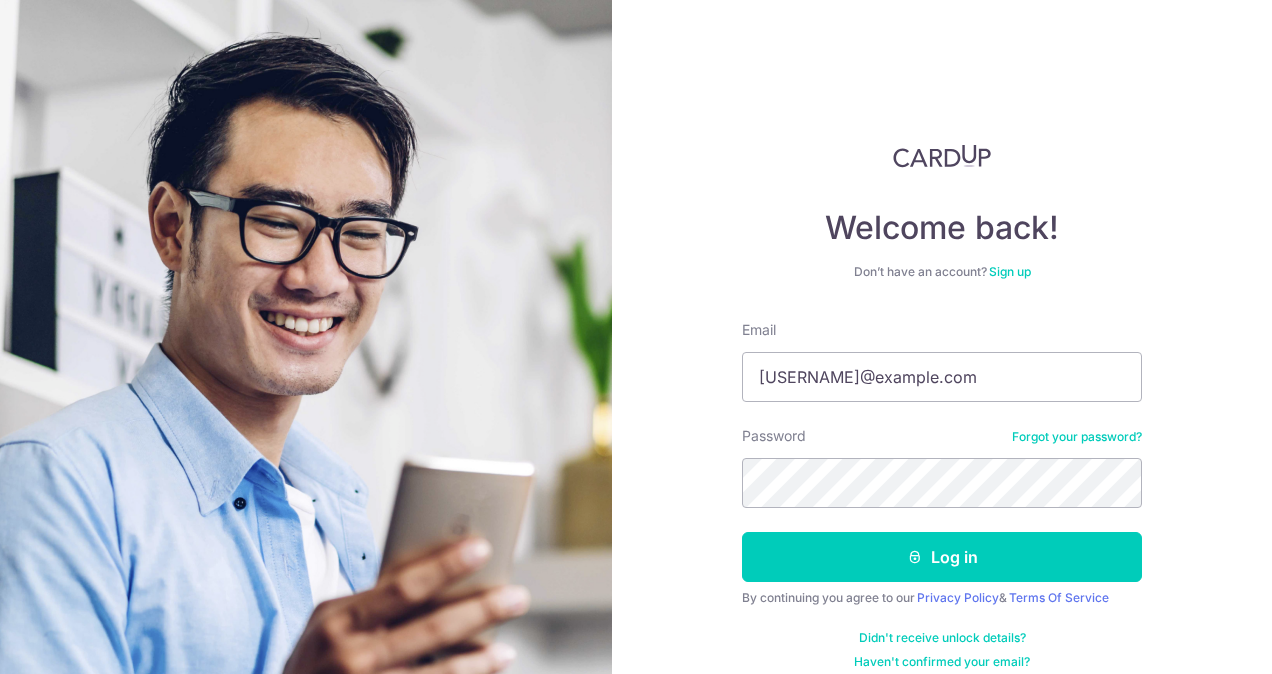scroll, scrollTop: 0, scrollLeft: 0, axis: both 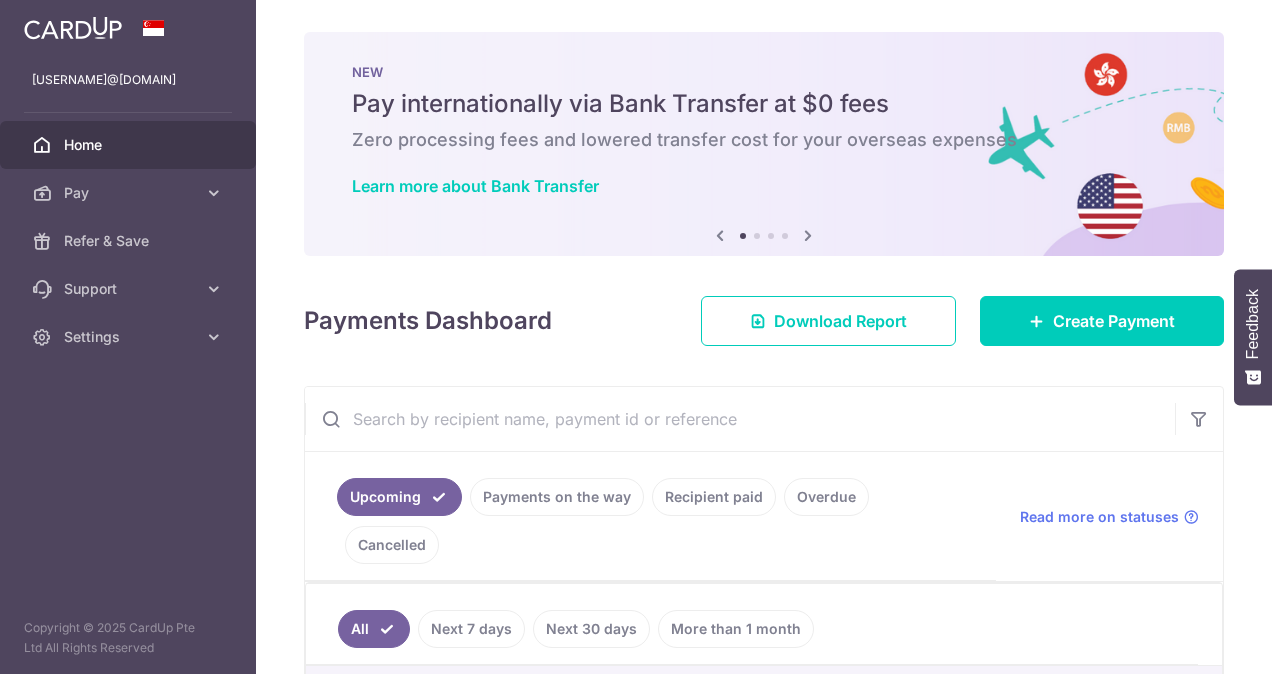 click on "Create Payment" at bounding box center (1114, 321) 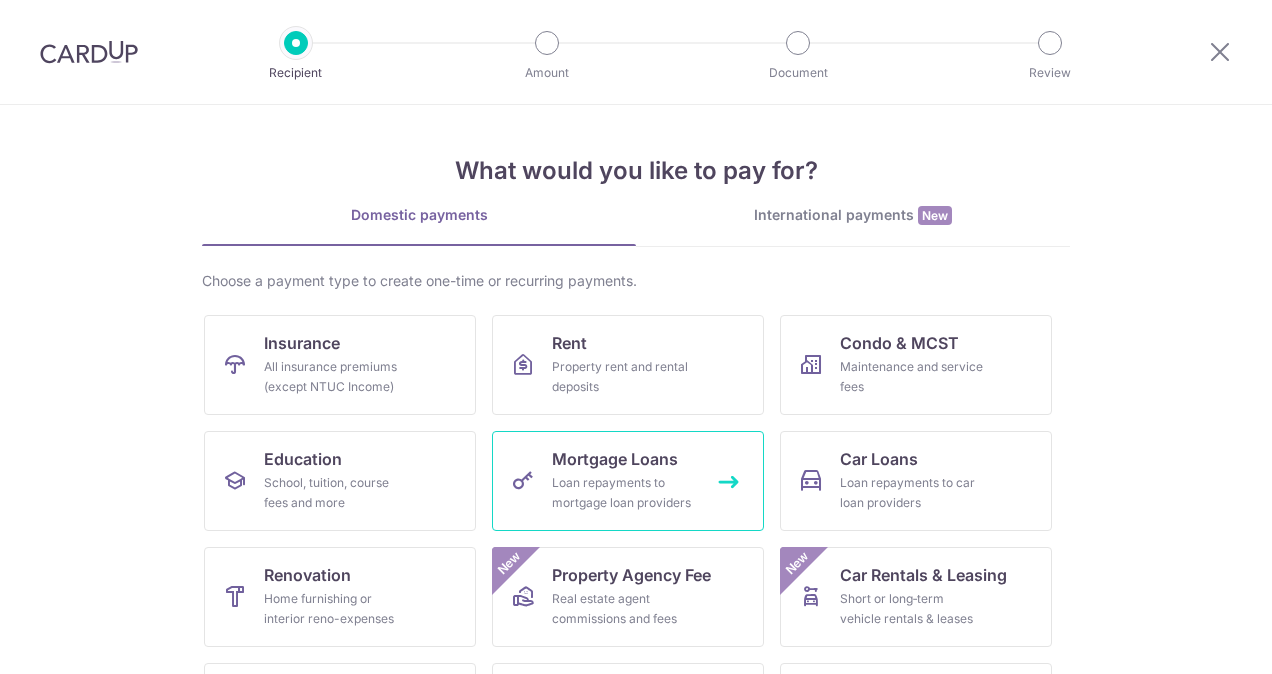scroll, scrollTop: 0, scrollLeft: 0, axis: both 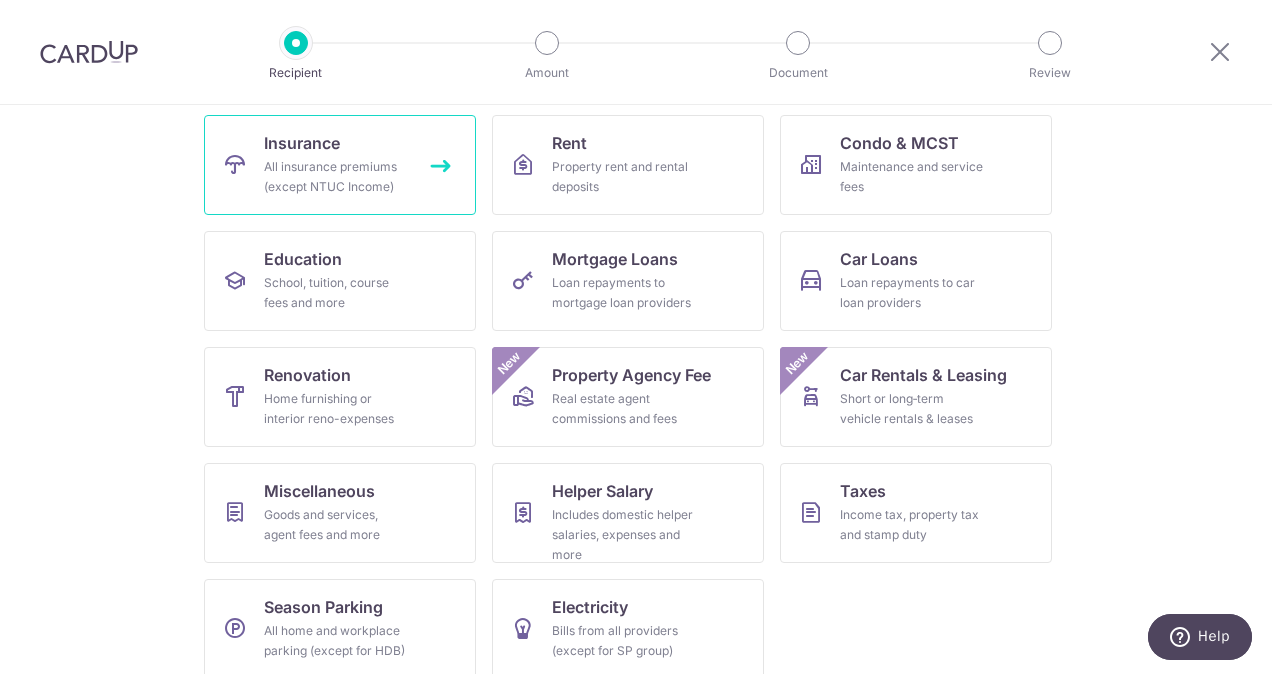 click on "All insurance premiums (except NTUC Income)" at bounding box center [336, 177] 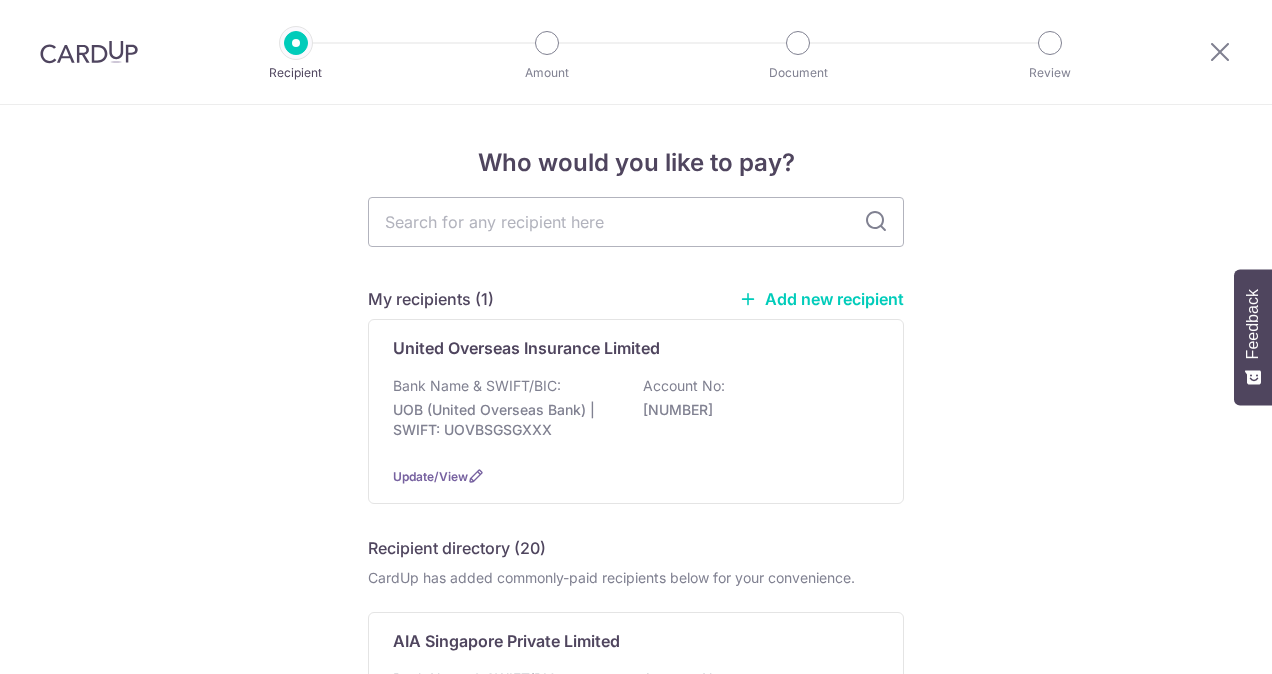 scroll, scrollTop: 0, scrollLeft: 0, axis: both 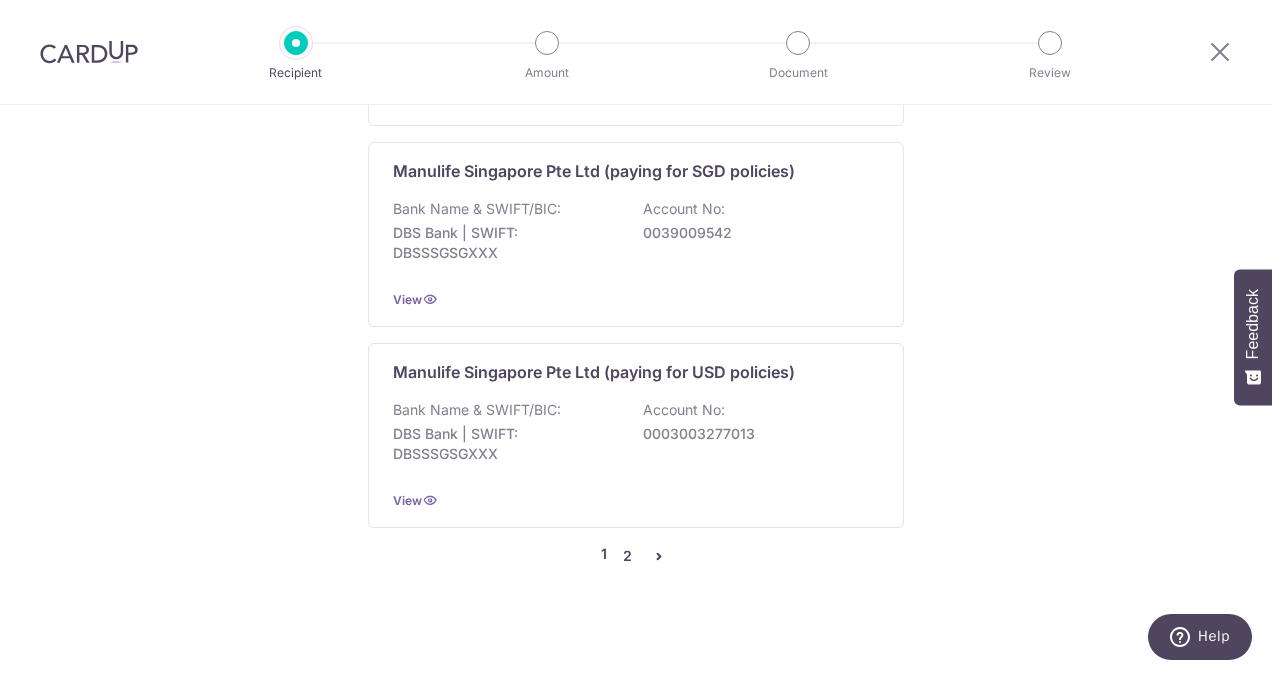 click on "2" at bounding box center [627, 556] 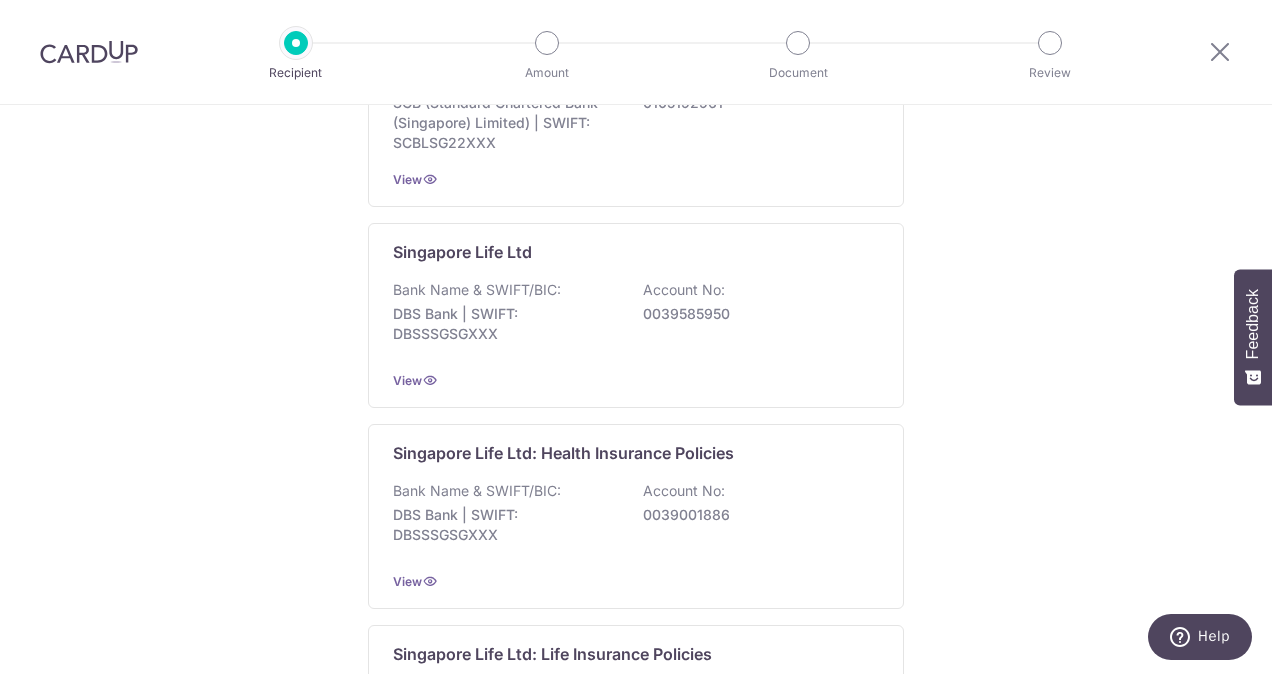 scroll, scrollTop: 700, scrollLeft: 0, axis: vertical 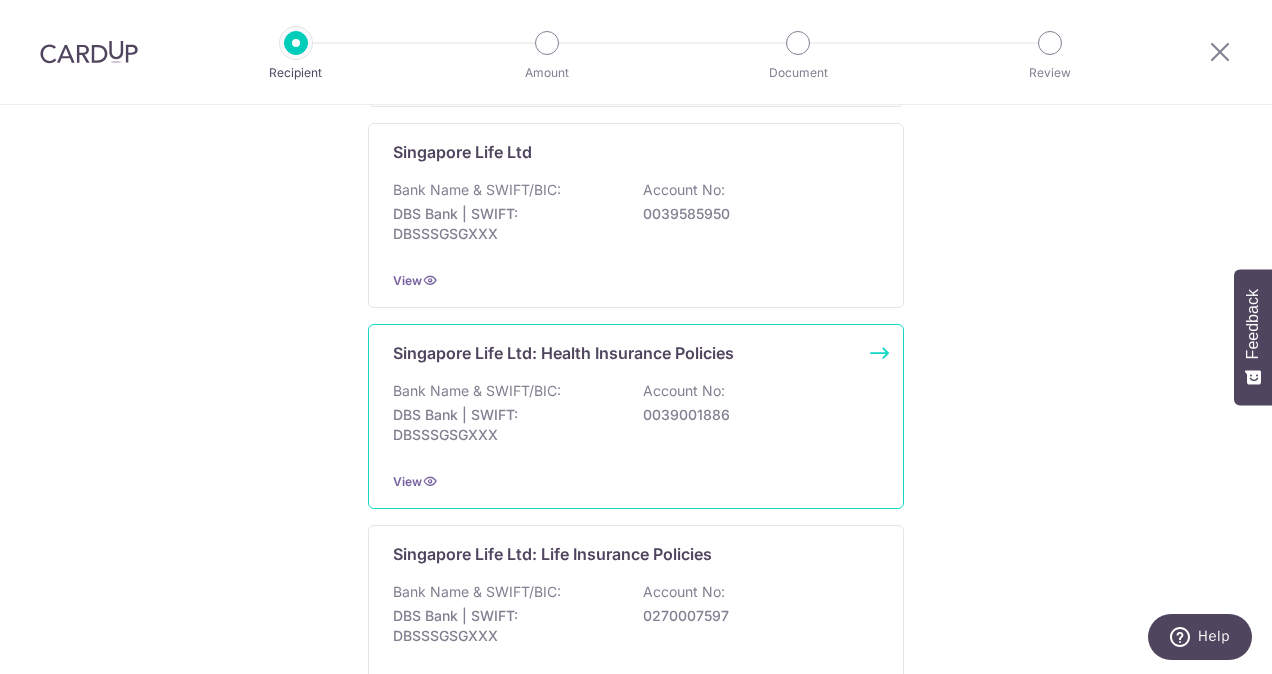 click on "Bank Name & SWIFT/BIC:
DBS Bank | SWIFT: DBSSSGSGXXX
Account No:
0039001886" at bounding box center (636, 418) 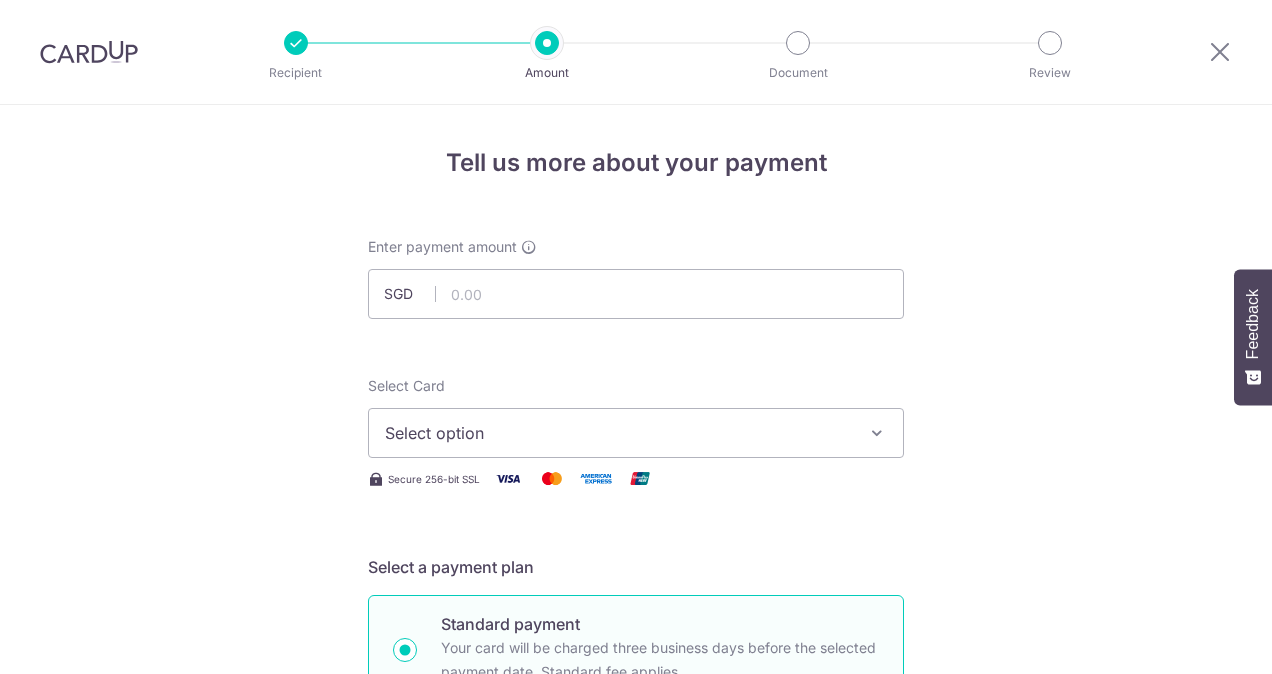 scroll, scrollTop: 0, scrollLeft: 0, axis: both 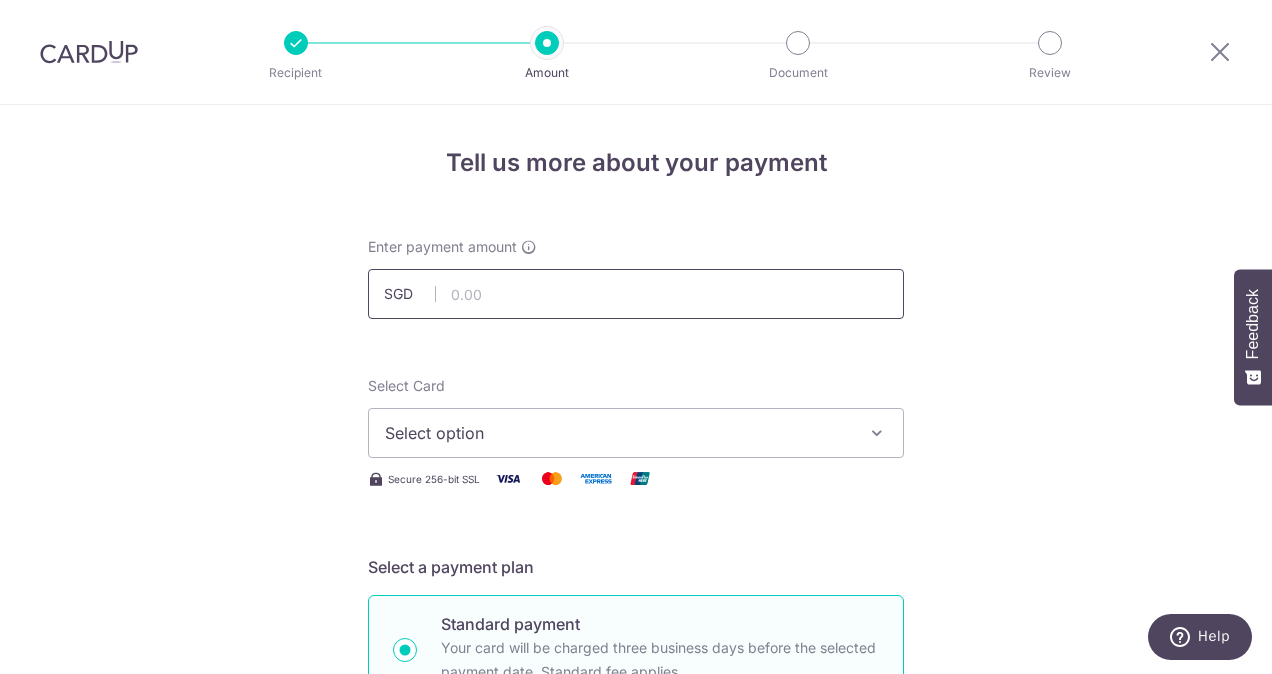 drag, startPoint x: 0, startPoint y: 0, endPoint x: 544, endPoint y: 292, distance: 617.41394 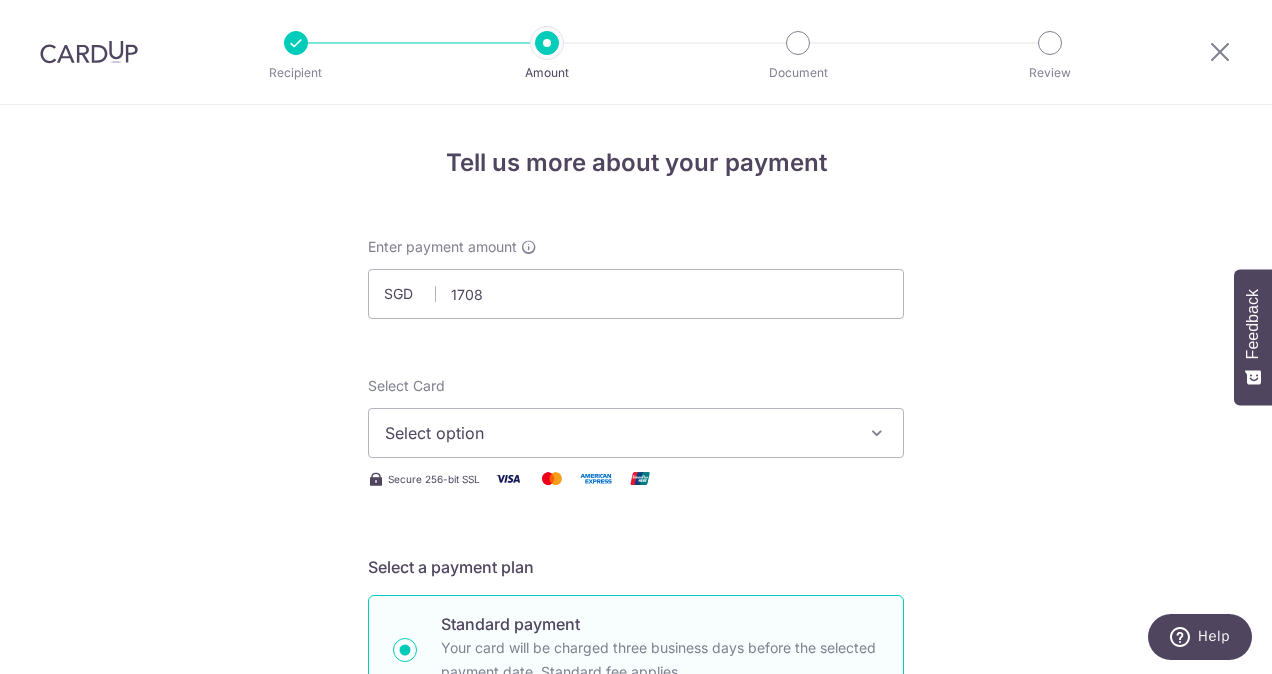 type on "1,708.00" 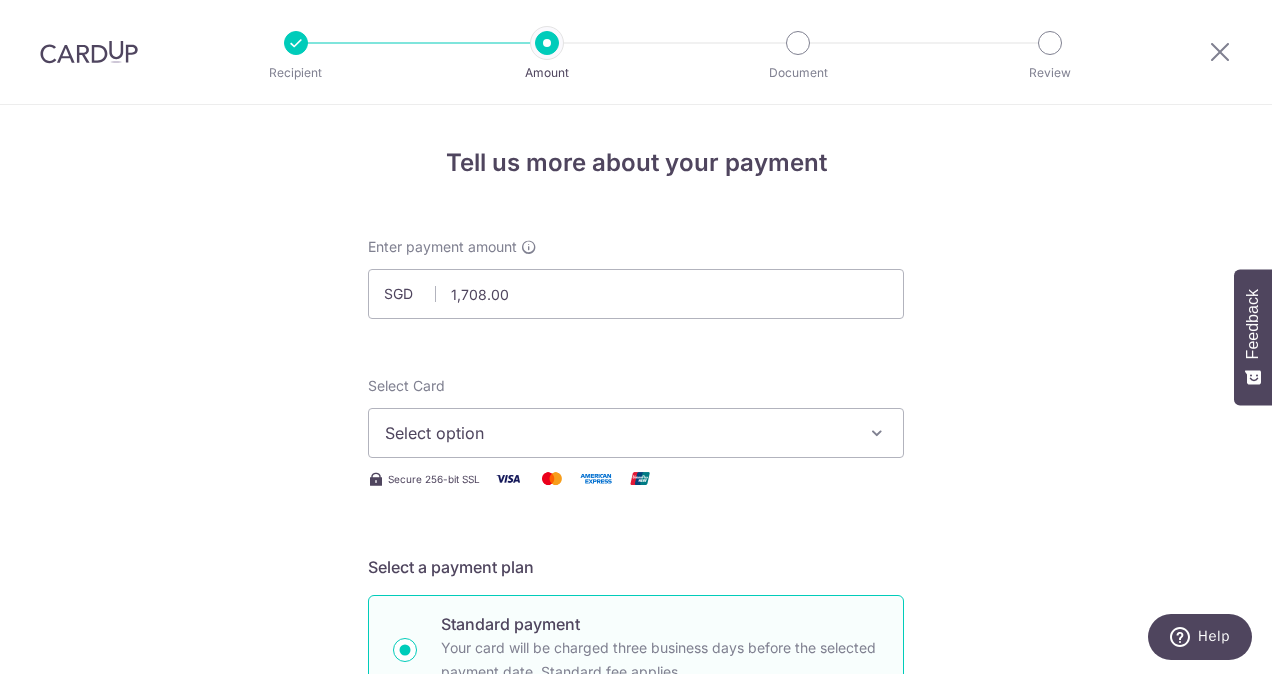 click on "Tell us more about your payment
Enter payment amount
SGD
1,708.00
1708.00
Select Card
Select option
Add credit card
Your Cards
**** 3950
Secure 256-bit SSL
Text
New card details
Card
Secure 256-bit SSL" at bounding box center [636, 982] 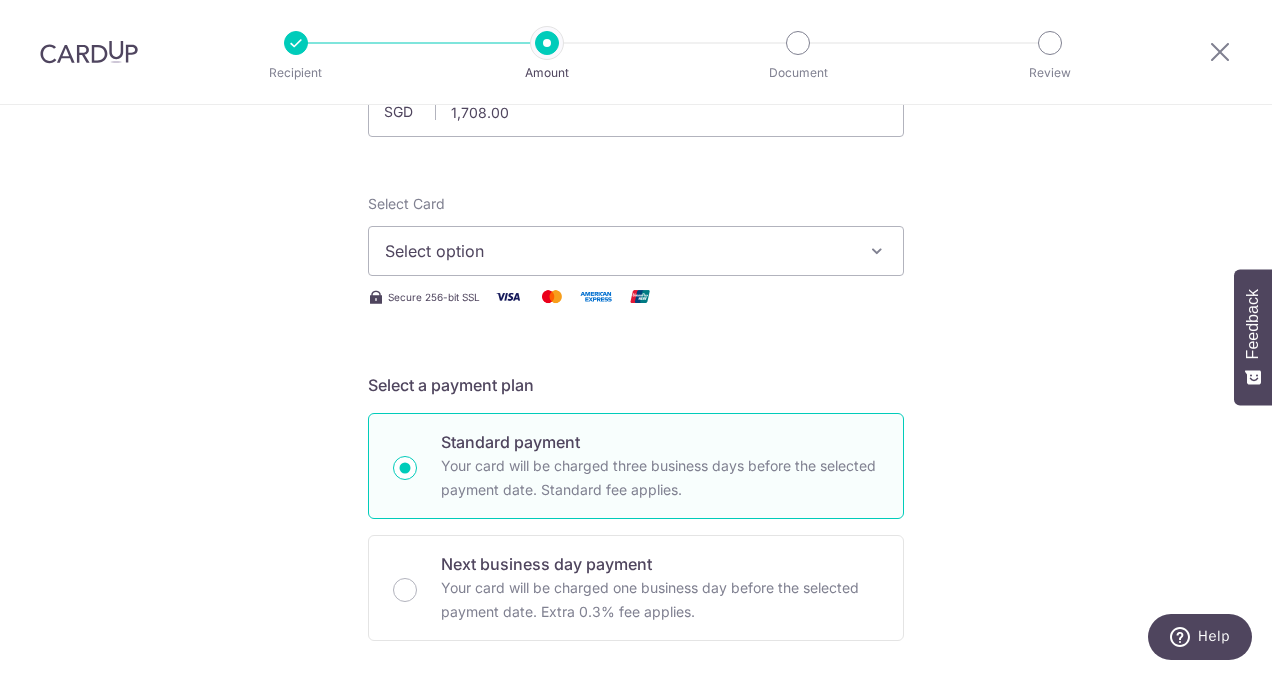 scroll, scrollTop: 200, scrollLeft: 0, axis: vertical 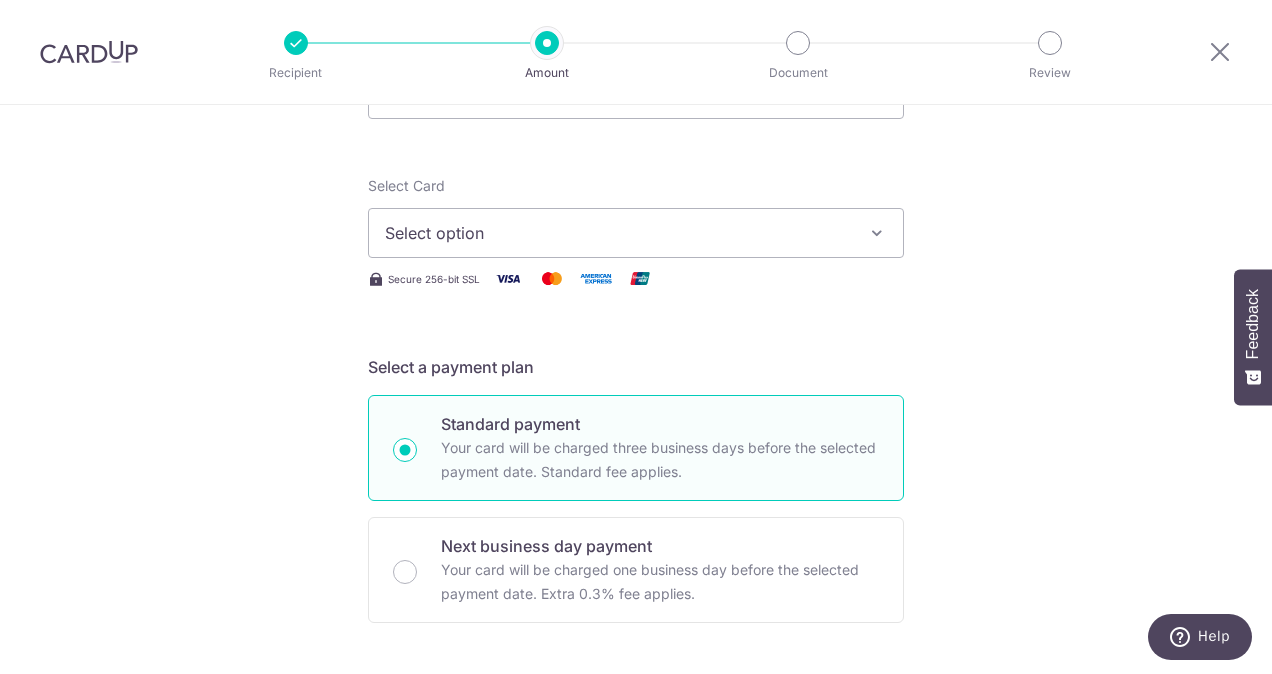 click on "Select option" at bounding box center (618, 233) 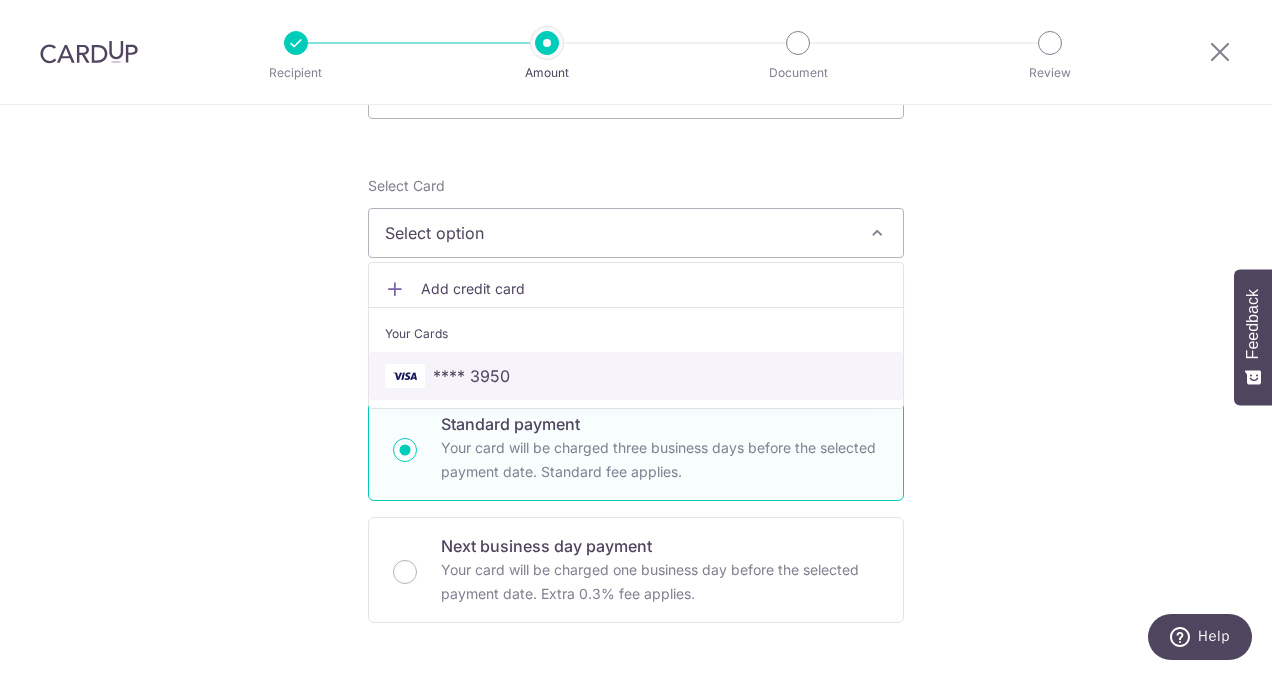 click on "**** 3950" at bounding box center (636, 376) 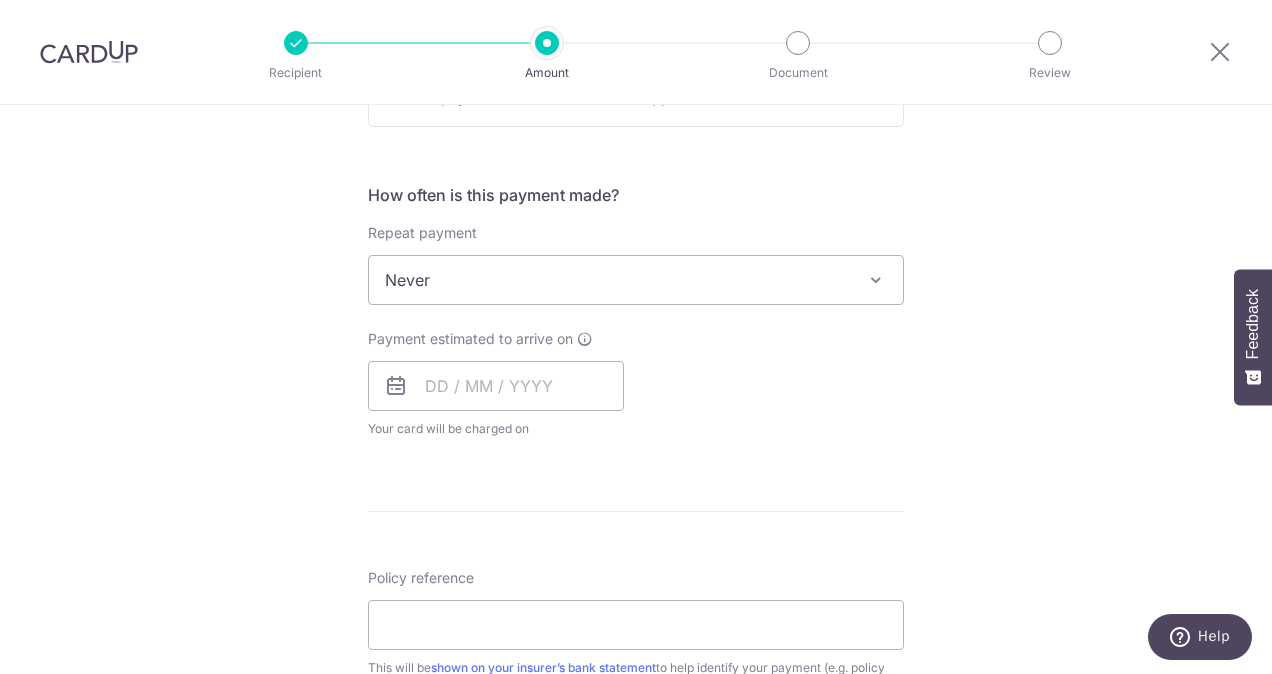 scroll, scrollTop: 700, scrollLeft: 0, axis: vertical 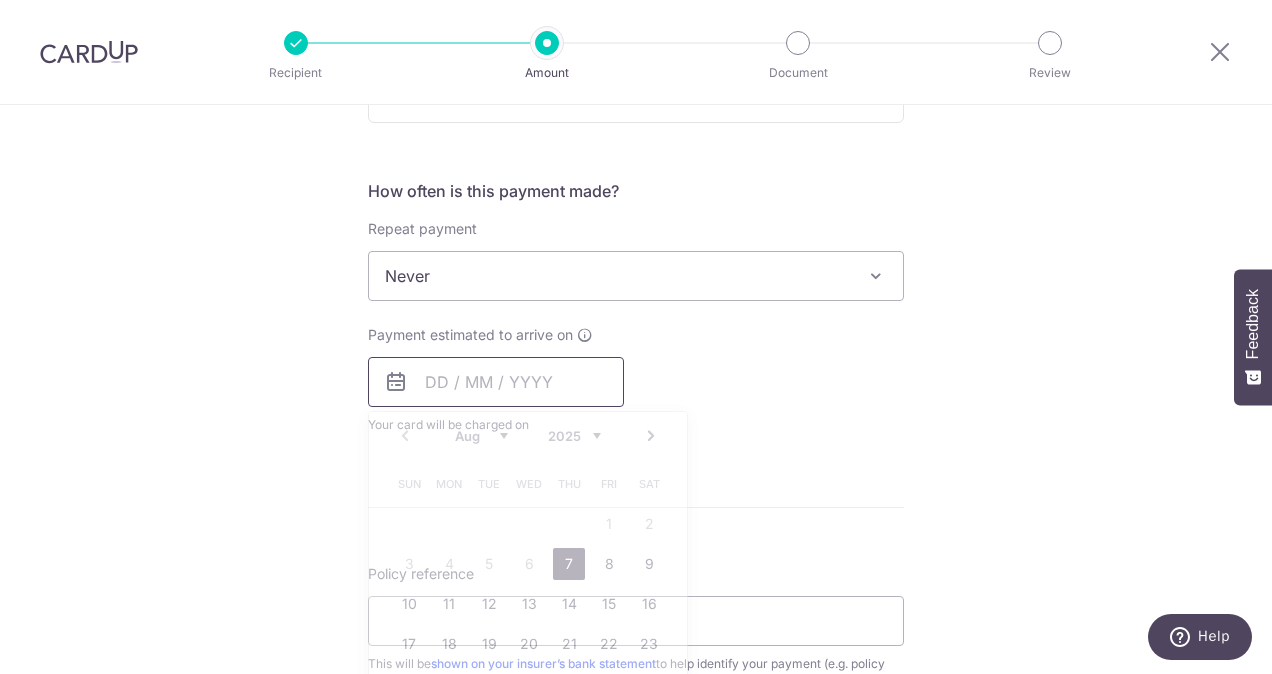 click at bounding box center [496, 382] 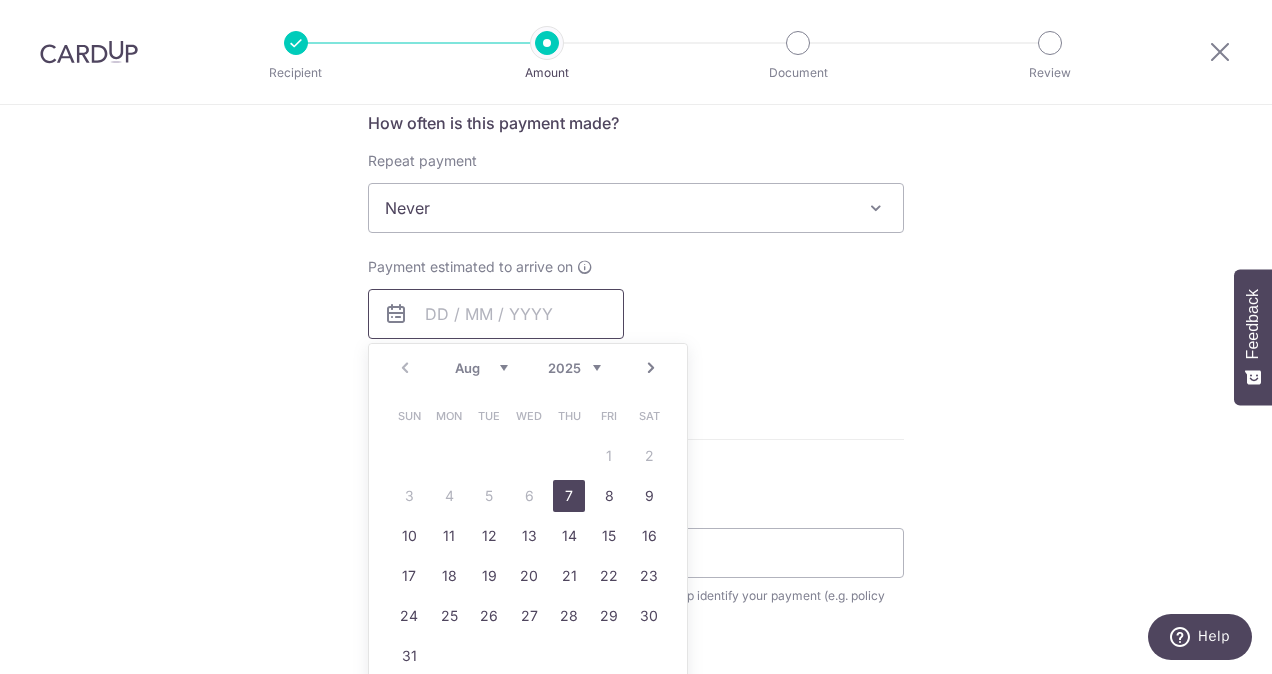 scroll, scrollTop: 800, scrollLeft: 0, axis: vertical 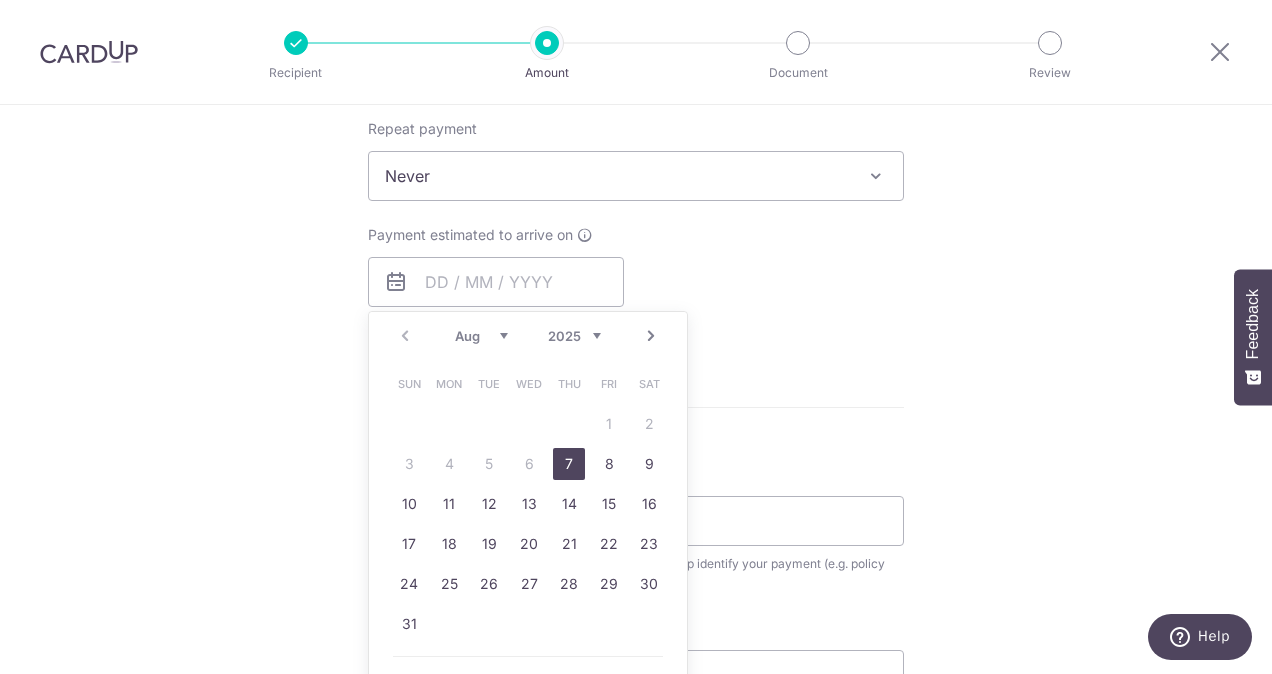 click on "7" at bounding box center [569, 464] 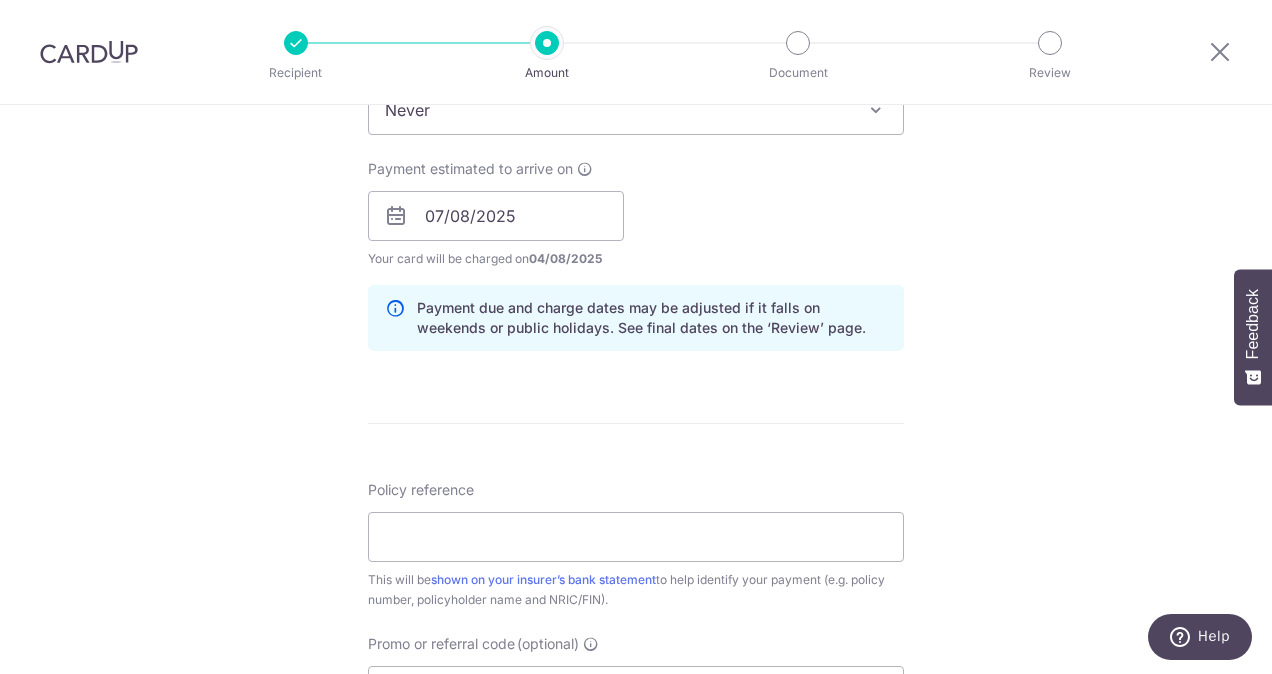 scroll, scrollTop: 1000, scrollLeft: 0, axis: vertical 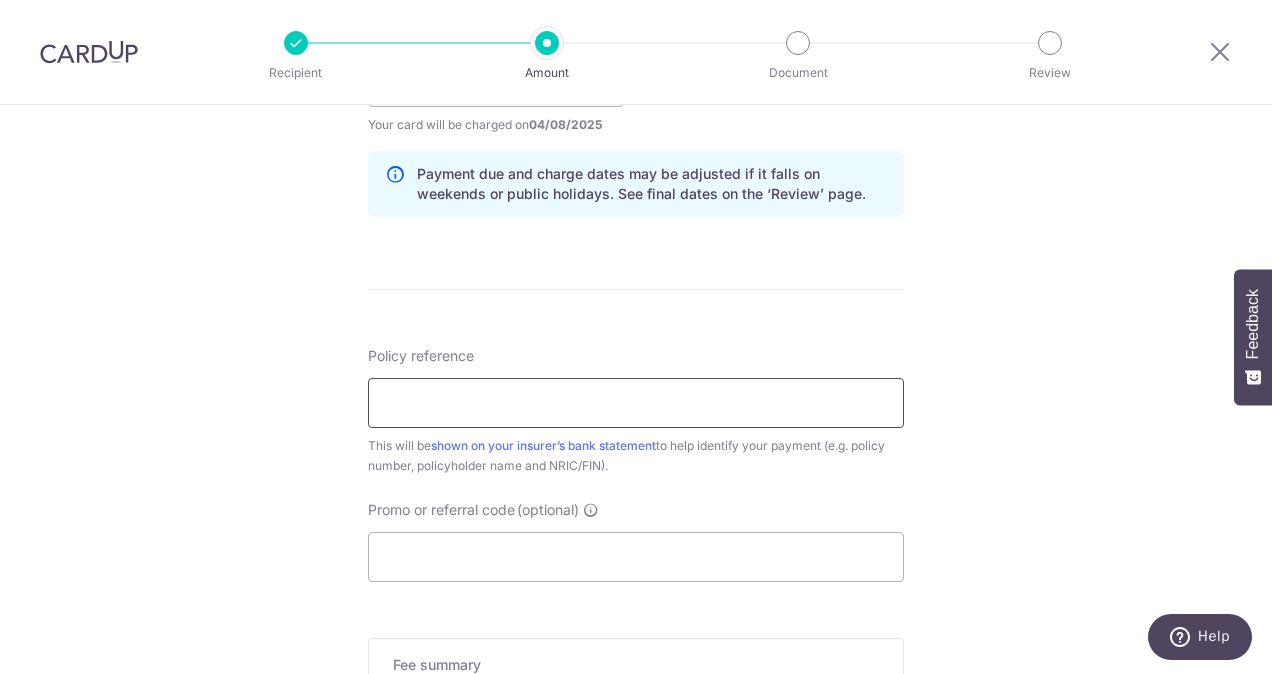 click on "Policy reference" at bounding box center (636, 403) 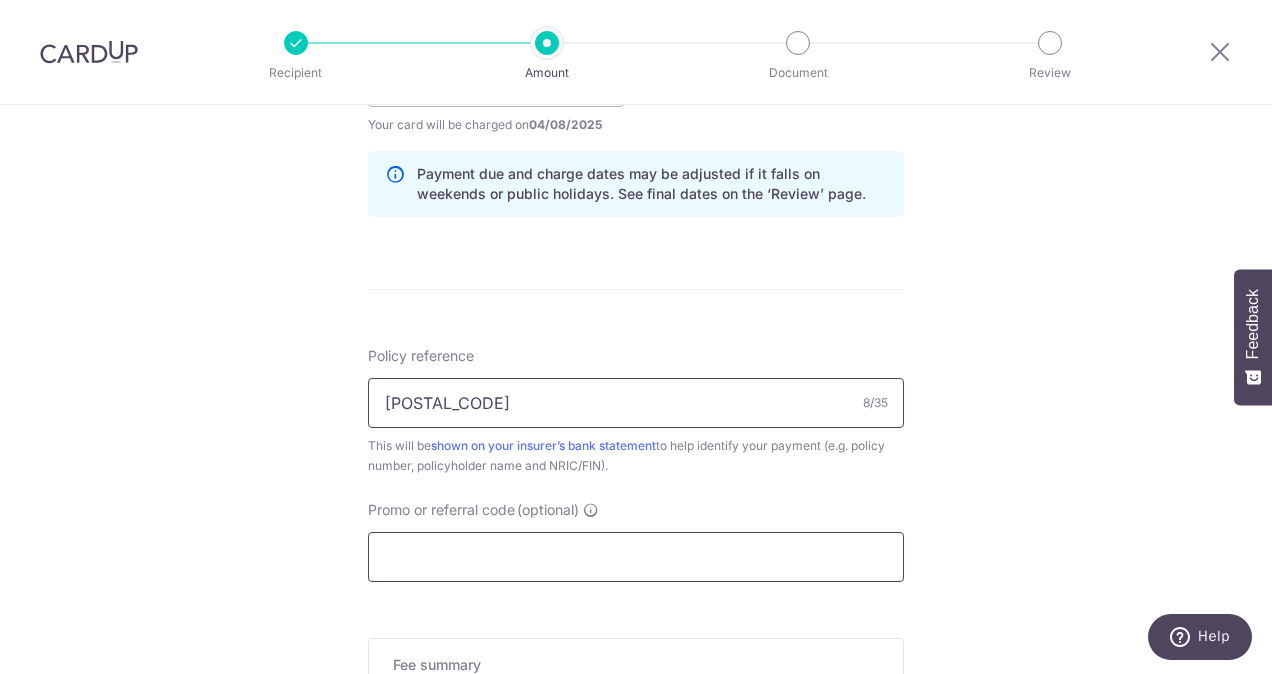 type on "07265869" 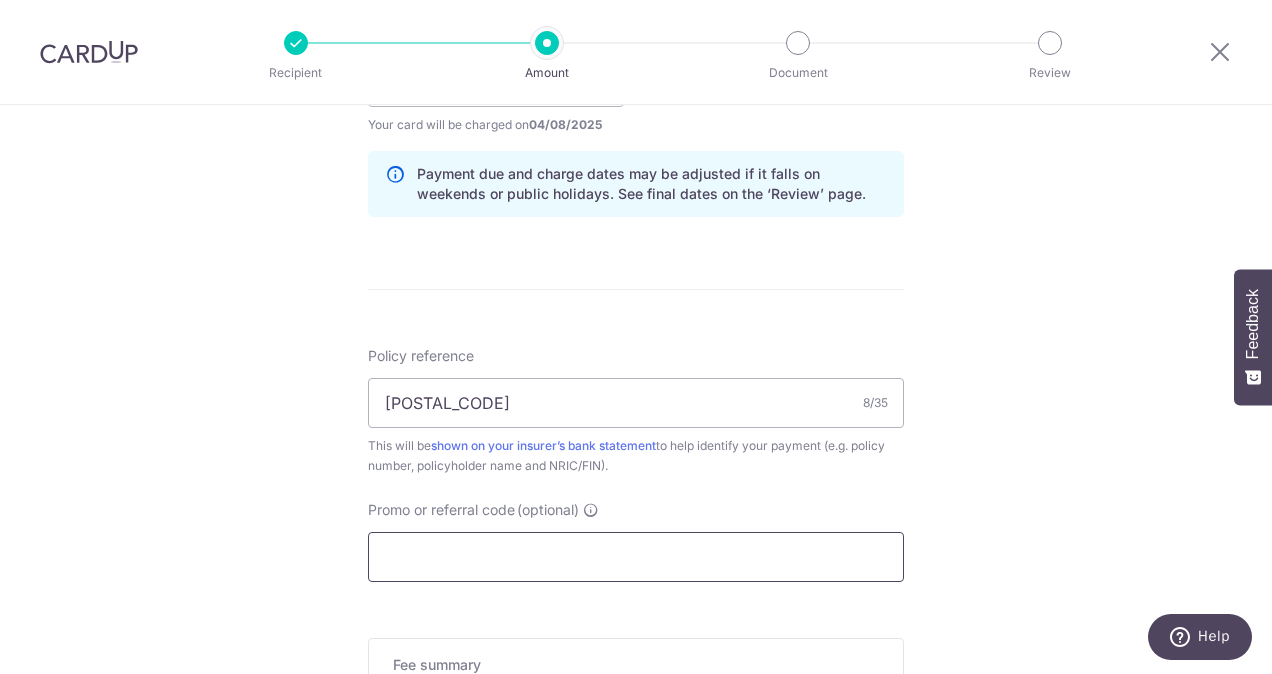 click on "Promo or referral code
(optional)" at bounding box center (636, 557) 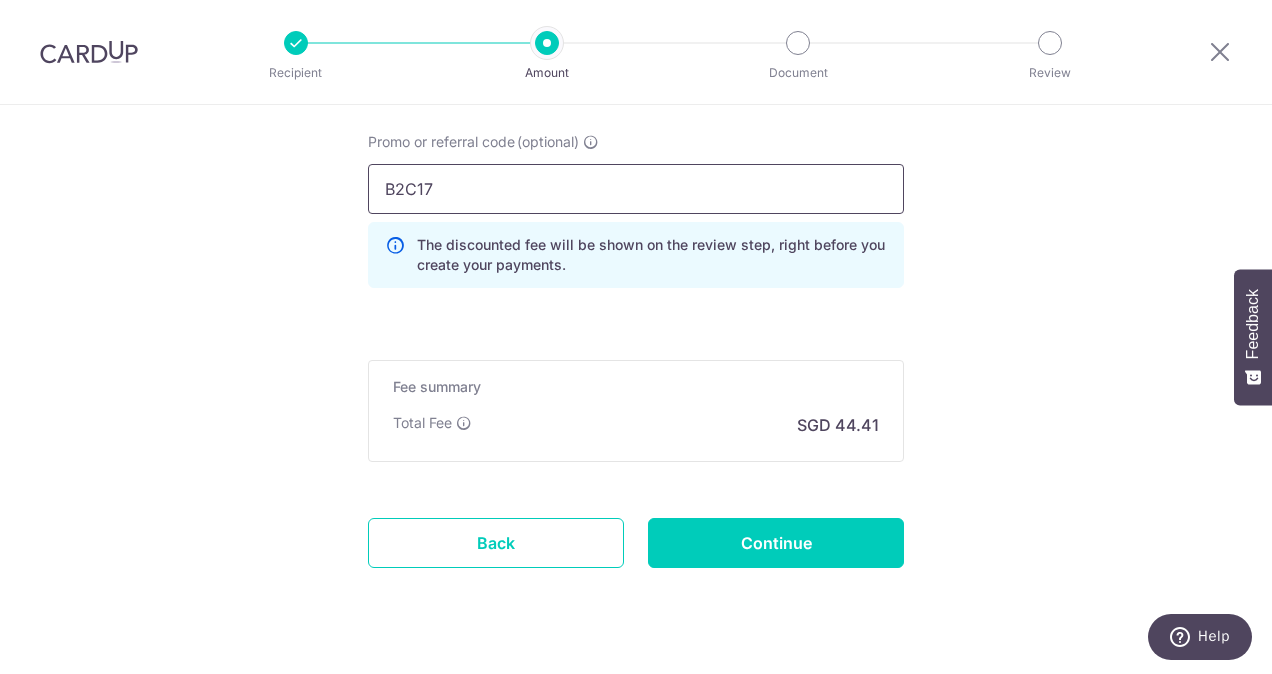 scroll, scrollTop: 1406, scrollLeft: 0, axis: vertical 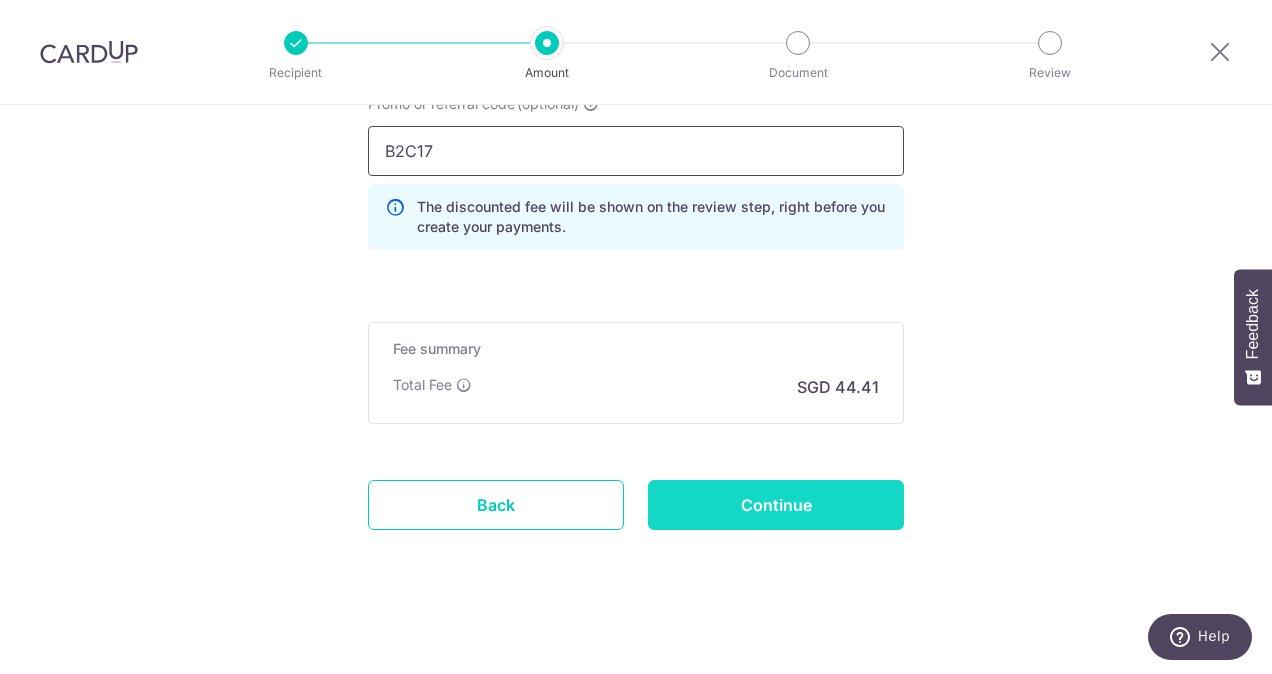 type on "B2C17" 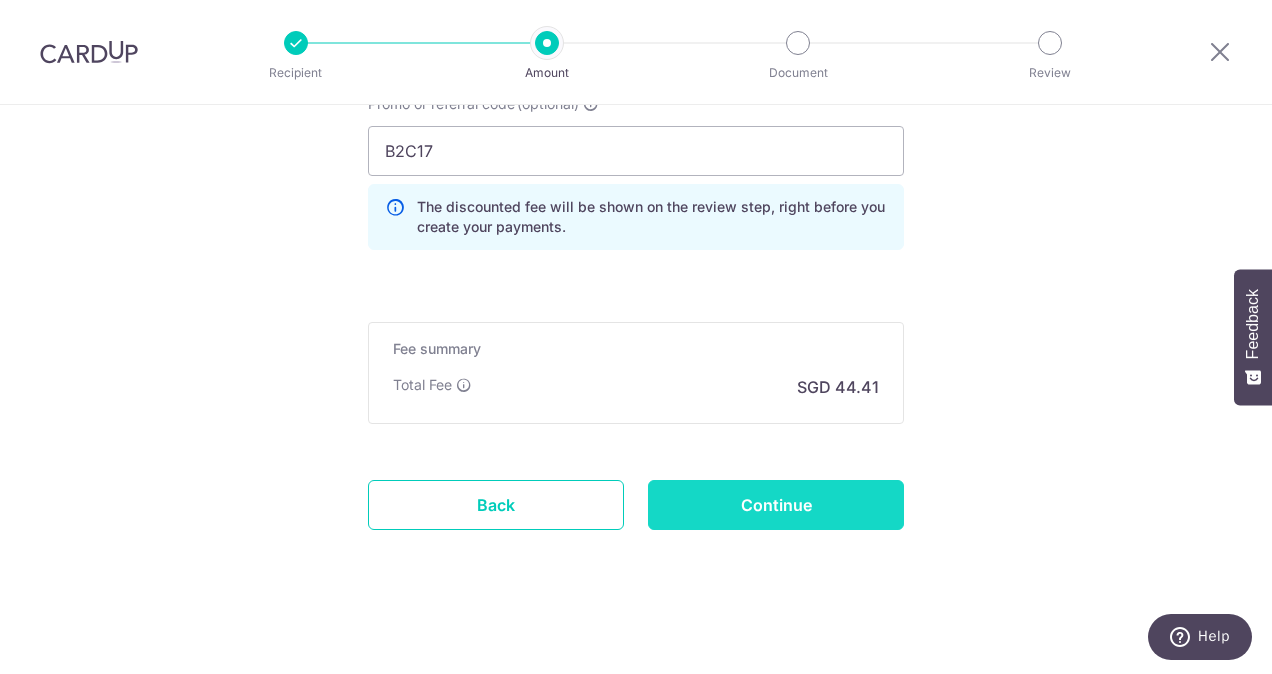 click on "Continue" at bounding box center [776, 505] 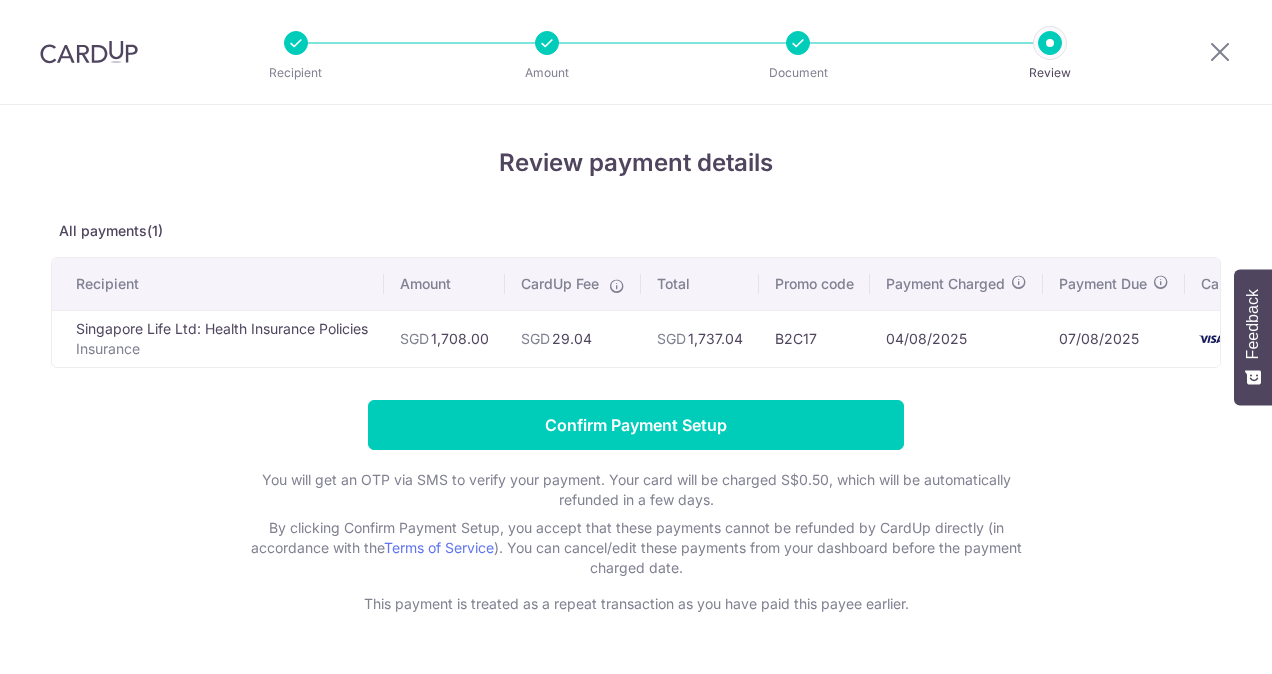 scroll, scrollTop: 0, scrollLeft: 0, axis: both 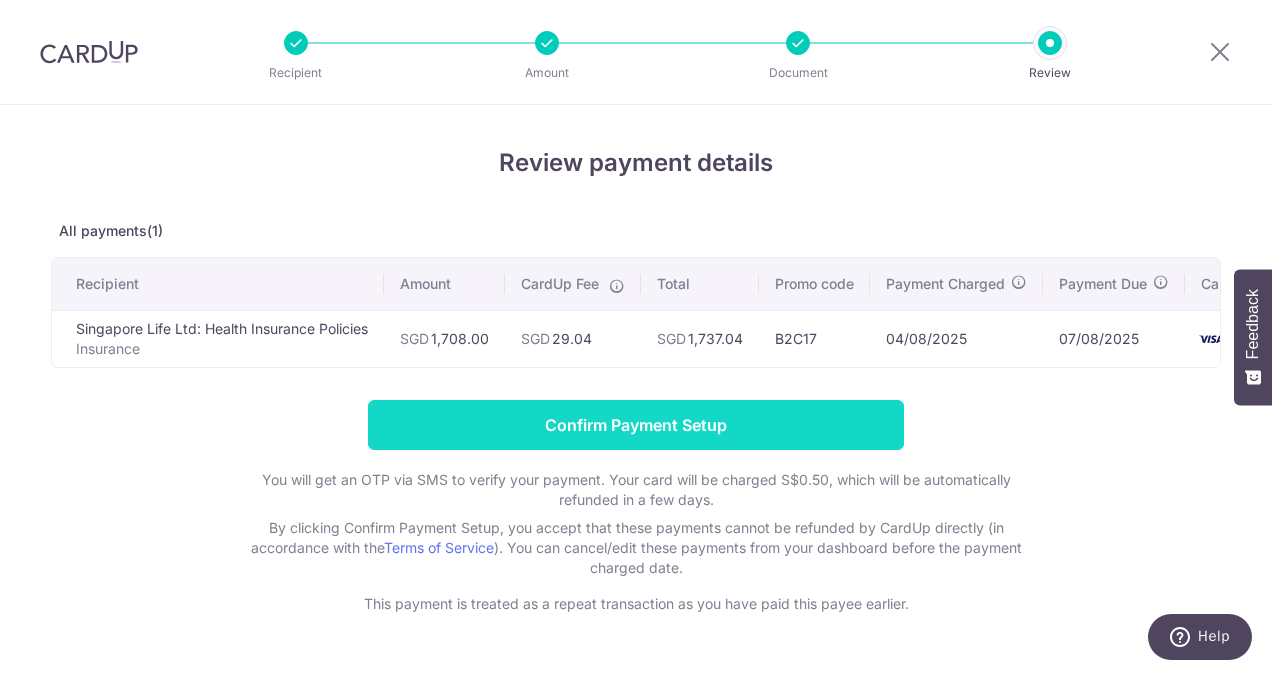 click on "Confirm Payment Setup" at bounding box center (636, 425) 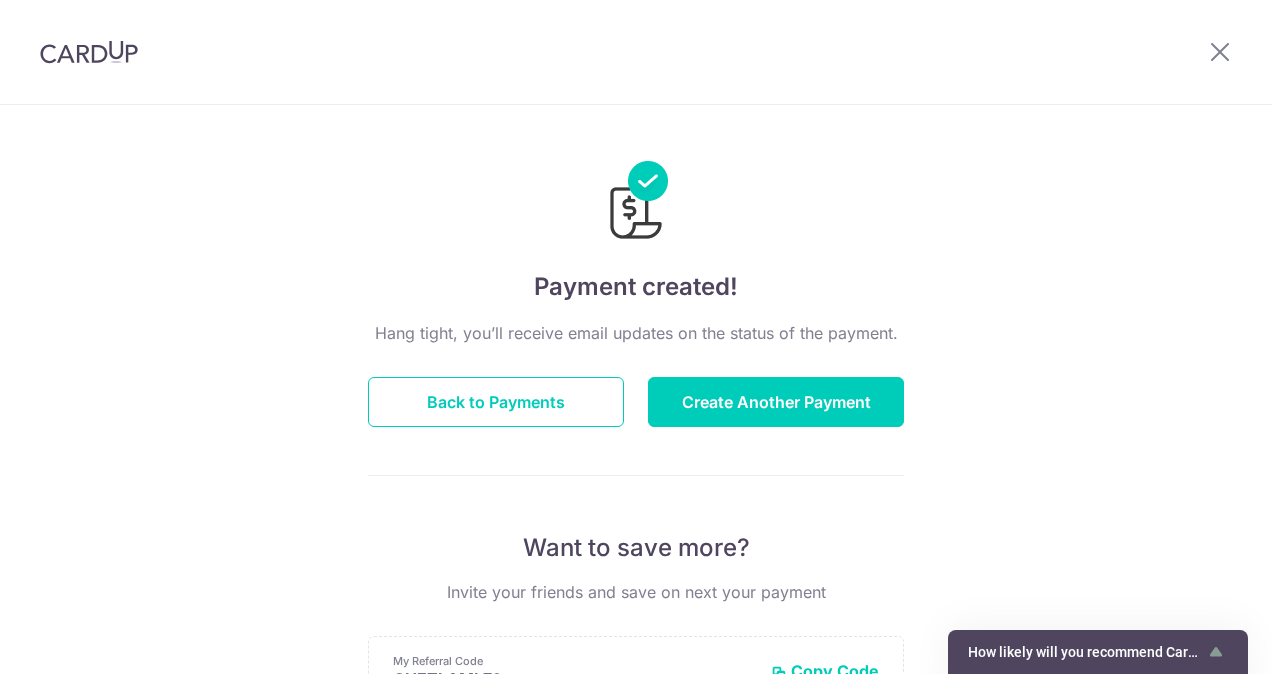 scroll, scrollTop: 0, scrollLeft: 0, axis: both 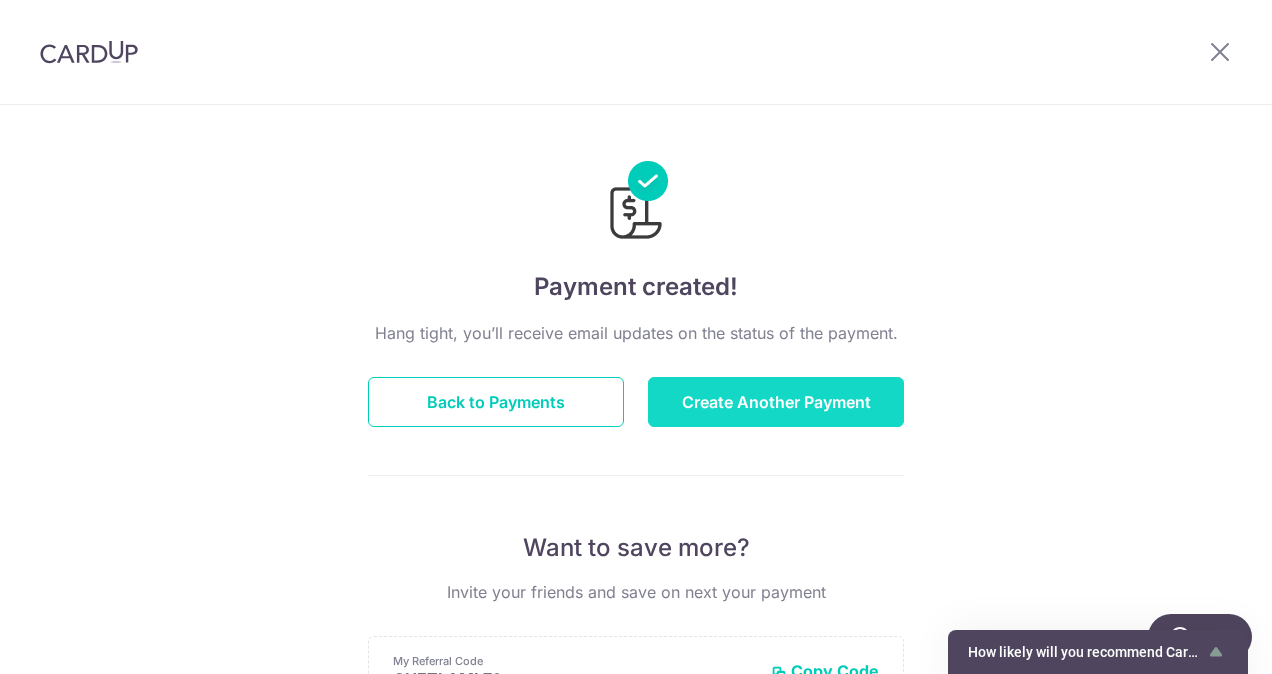 click on "Create Another Payment" at bounding box center (776, 402) 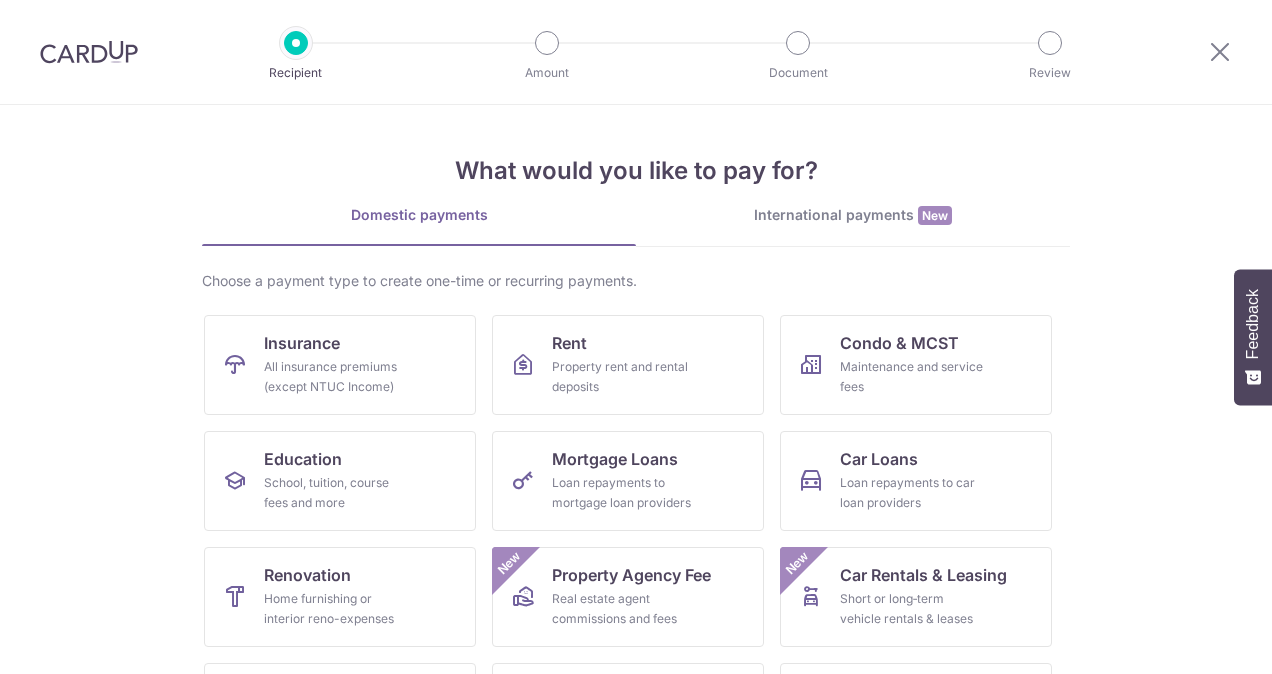 scroll, scrollTop: 0, scrollLeft: 0, axis: both 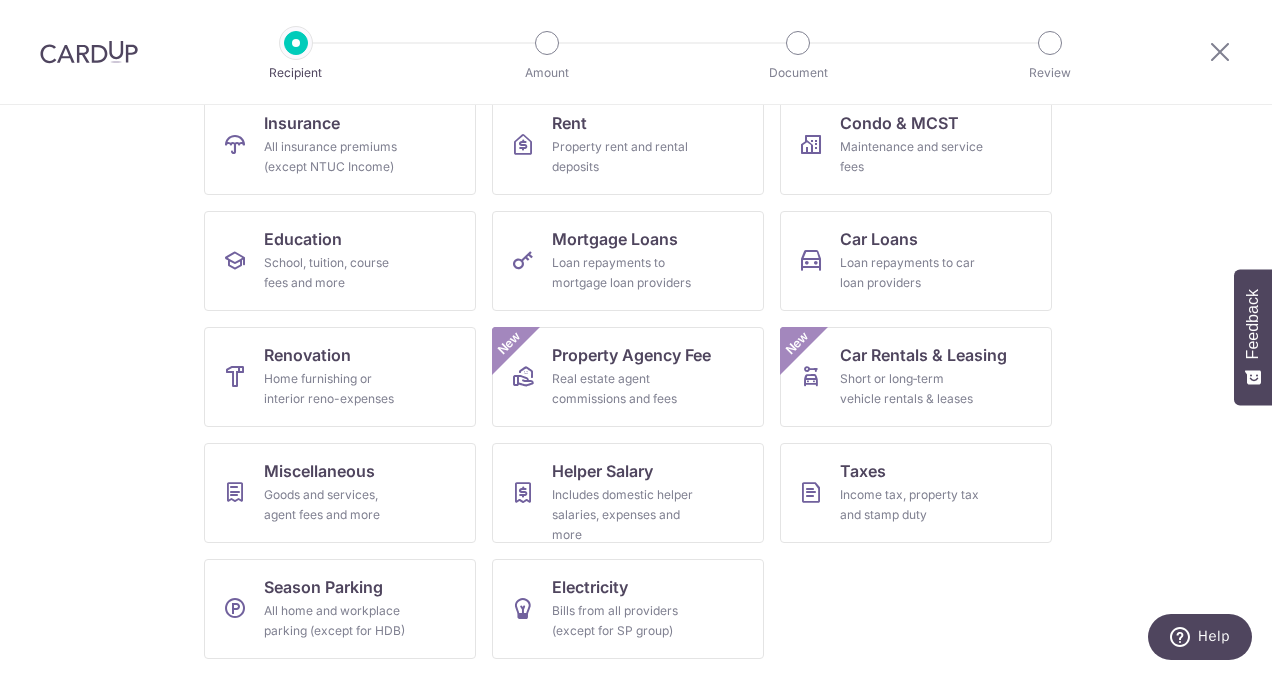 click at bounding box center [89, 52] 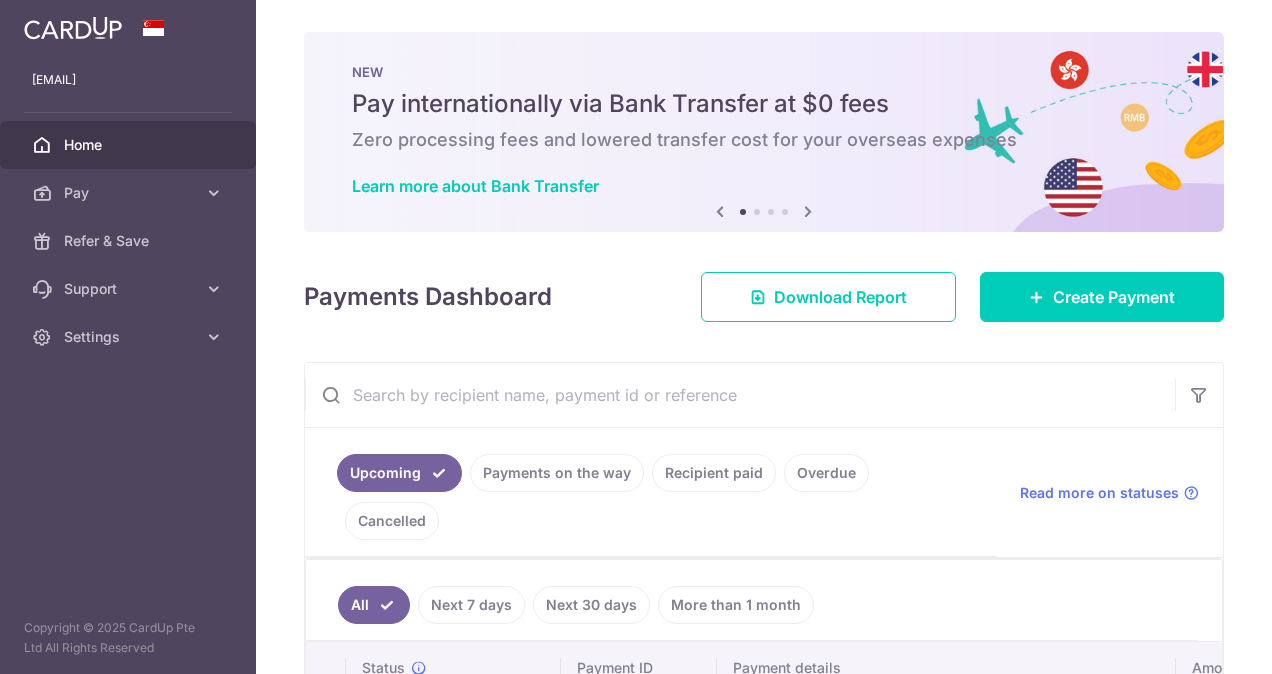 scroll, scrollTop: 0, scrollLeft: 0, axis: both 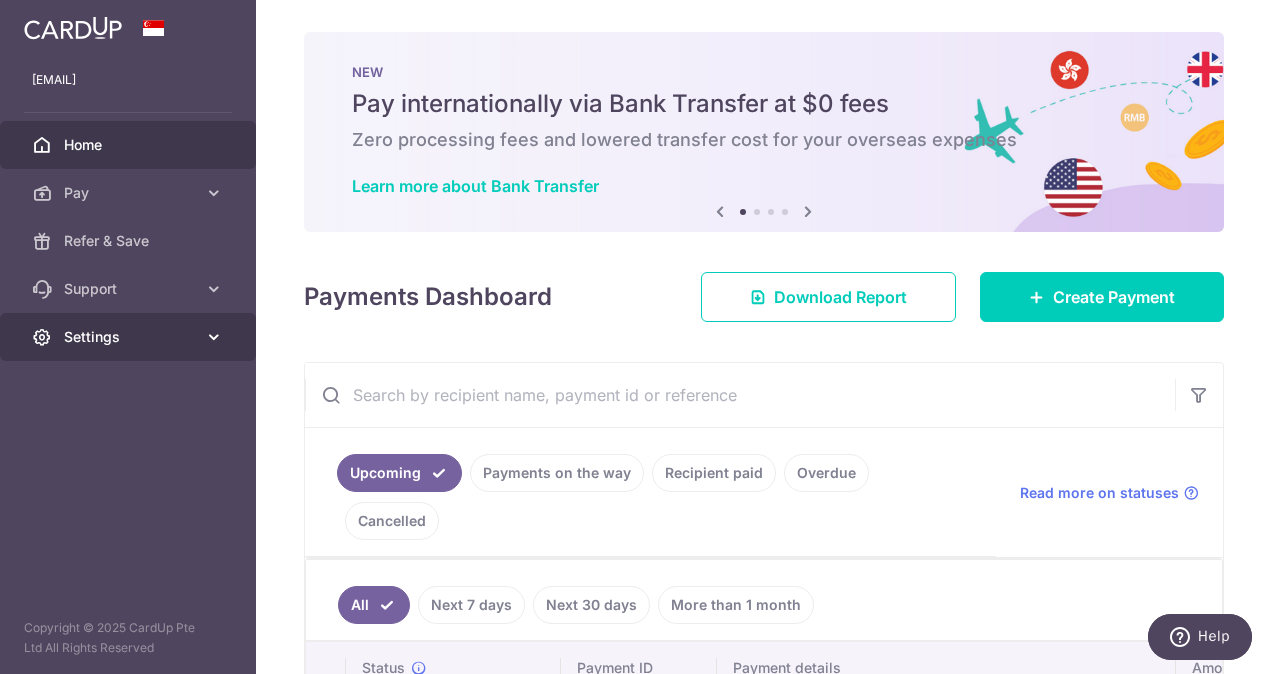 click on "Settings" at bounding box center [130, 337] 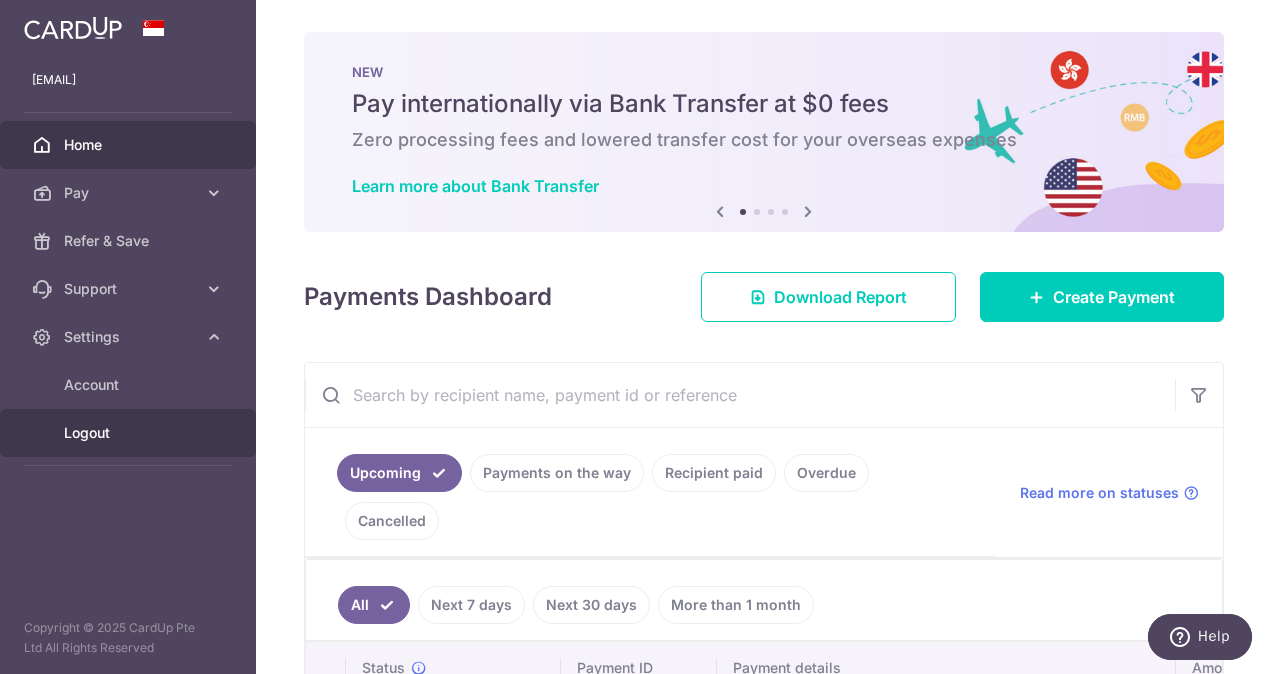 click on "Logout" at bounding box center (130, 433) 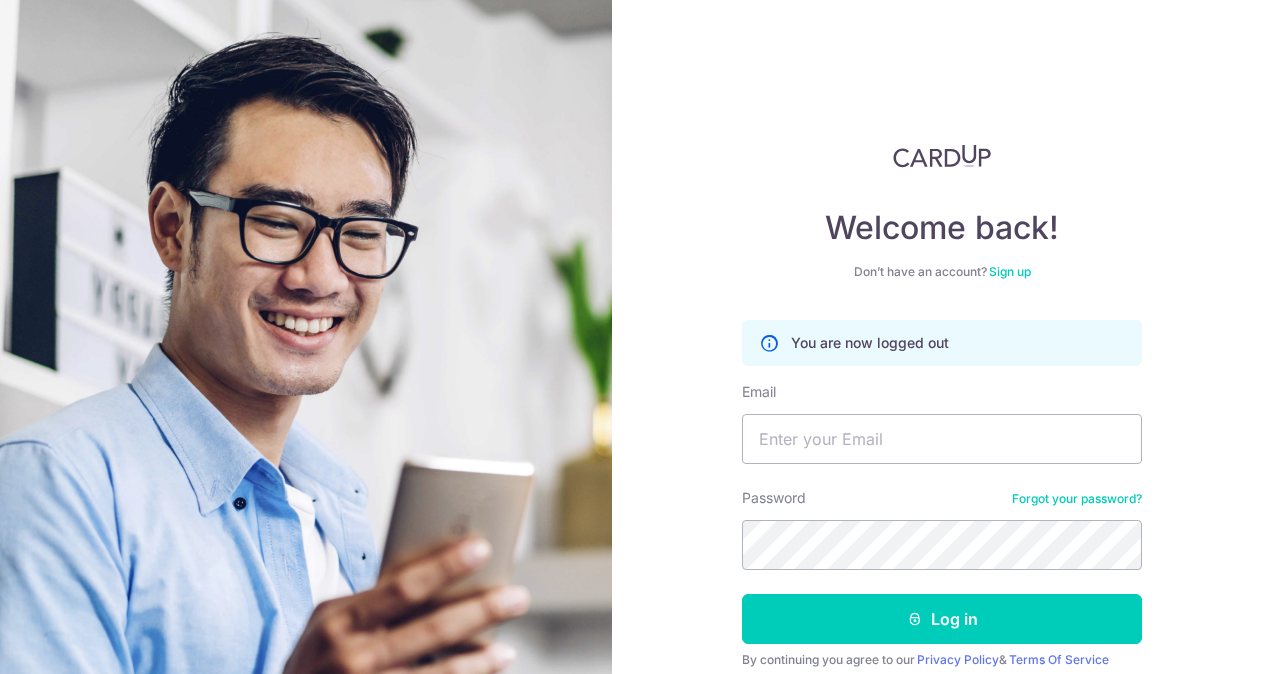 scroll, scrollTop: 0, scrollLeft: 0, axis: both 